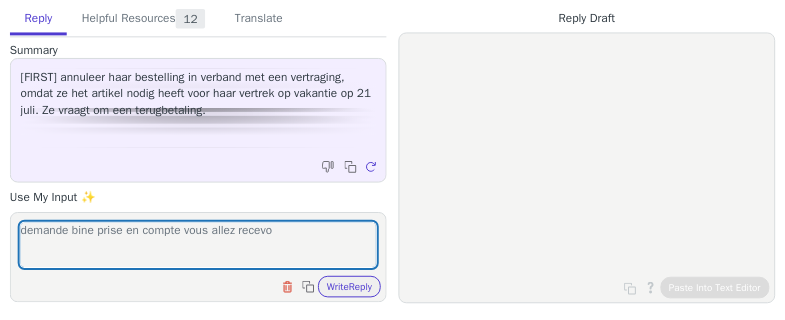 scroll, scrollTop: 0, scrollLeft: 0, axis: both 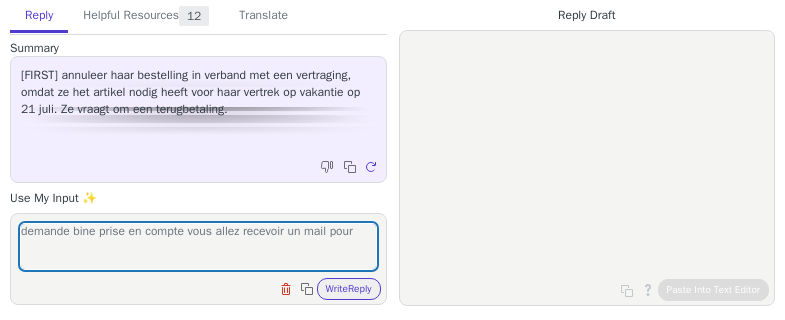 drag, startPoint x: 362, startPoint y: 230, endPoint x: 191, endPoint y: 247, distance: 171.84296 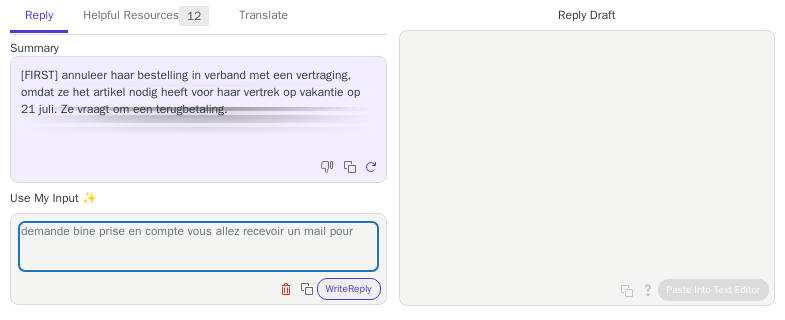 click on "demande bine prise en compte vous allez recevoir un mail pour" at bounding box center (198, 246) 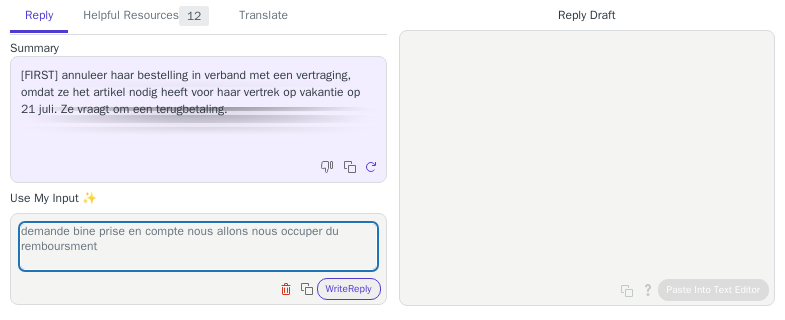 scroll, scrollTop: 16, scrollLeft: 0, axis: vertical 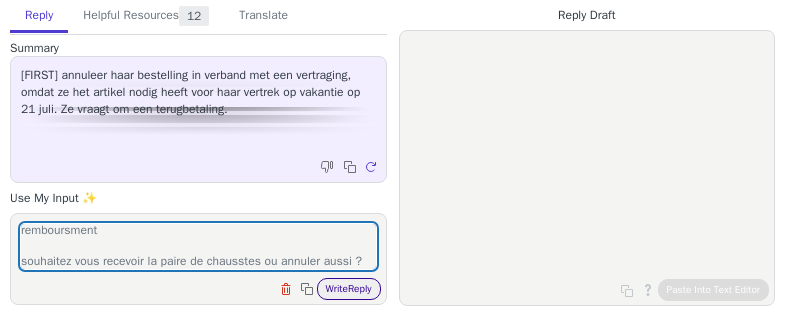 type on "demande bine prise en compte nous allons nous occuper du remboursment
souhaitez vous recevoir la paire de chausstes ou annuler aussi ?" 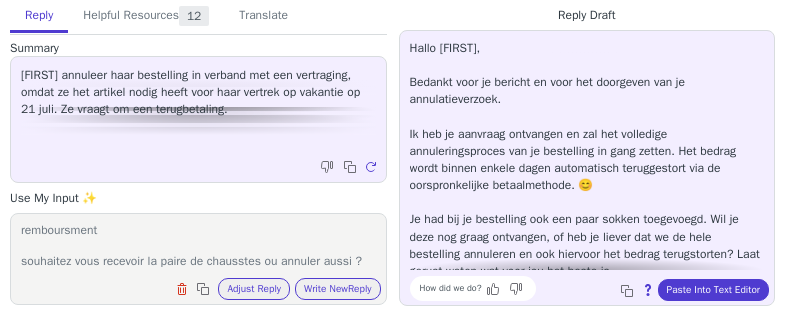 scroll, scrollTop: 0, scrollLeft: 0, axis: both 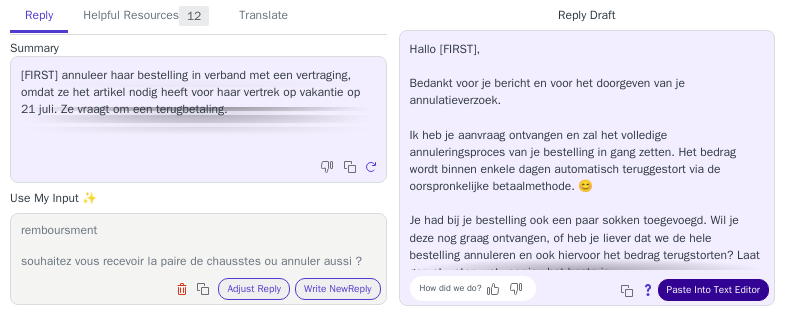 click on "Paste Into Text Editor" at bounding box center (713, 290) 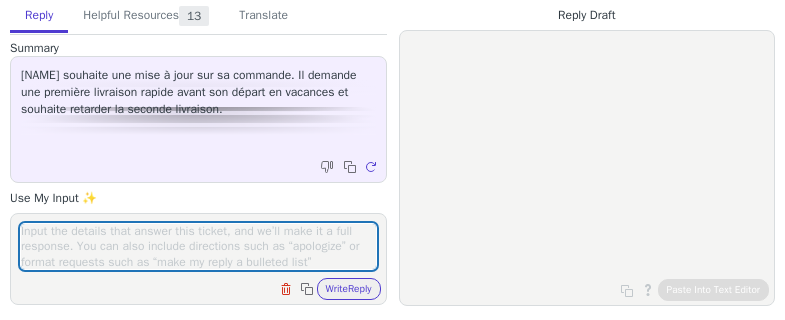 scroll, scrollTop: 0, scrollLeft: 0, axis: both 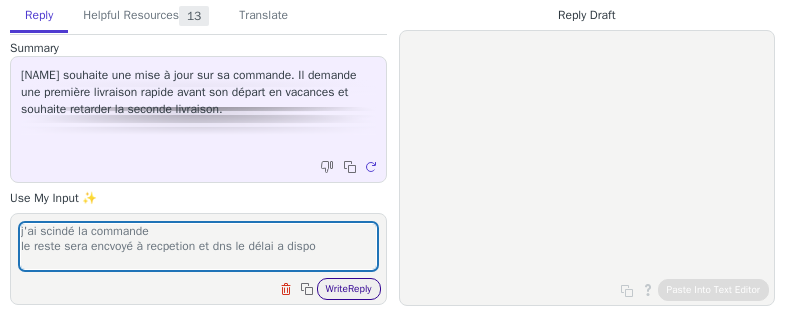 type on "j'ai scindé la commande
le reste sera encvoyé à recpetion et dns le délai a dispo" 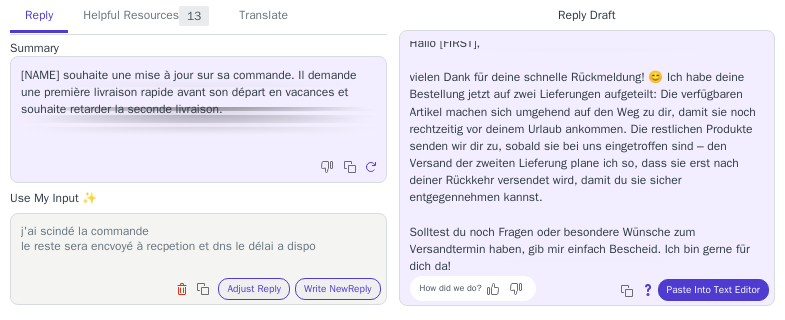 scroll, scrollTop: 11, scrollLeft: 0, axis: vertical 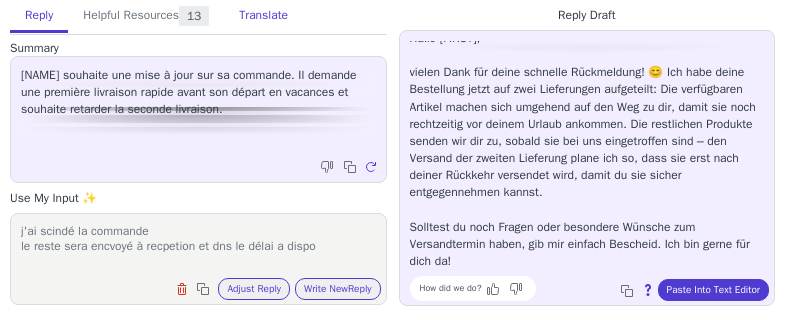 click on "Translate" at bounding box center [263, 16] 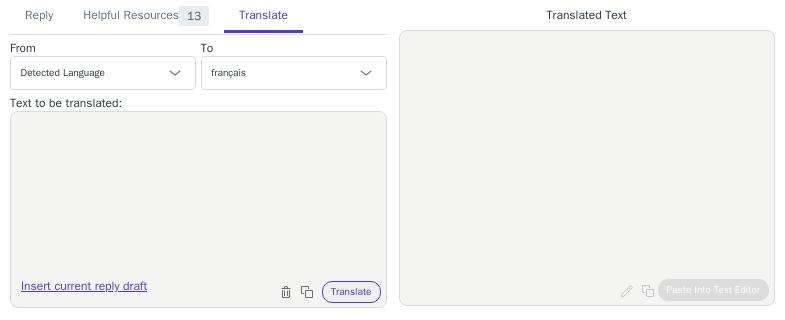 click on "Insert current reply draft" at bounding box center [84, 290] 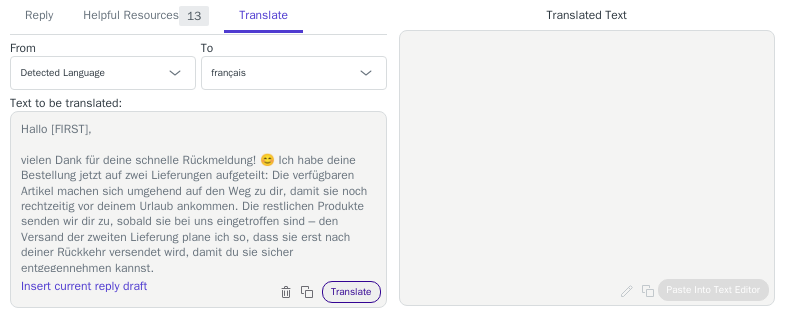 click on "Translate" at bounding box center [351, 292] 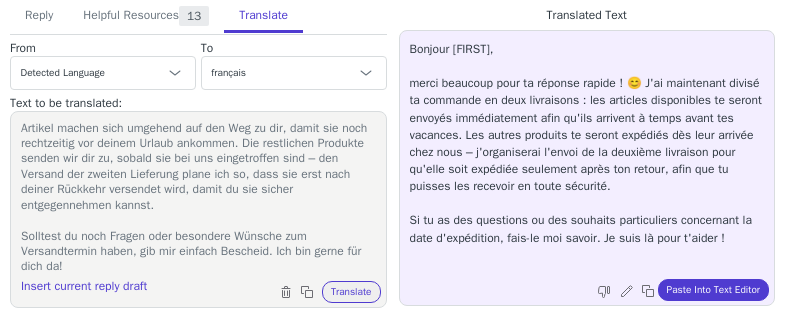 scroll, scrollTop: 65, scrollLeft: 0, axis: vertical 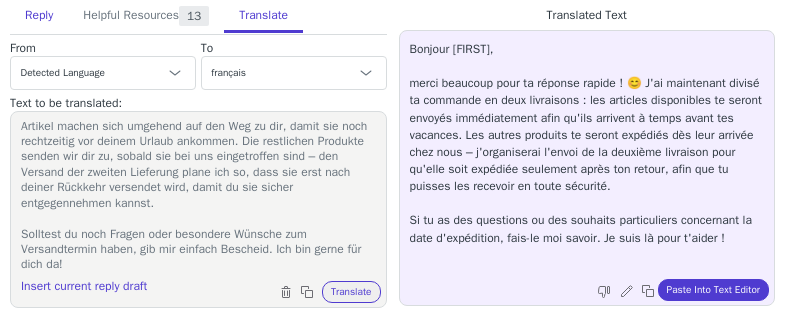 click on "Reply" at bounding box center [39, 16] 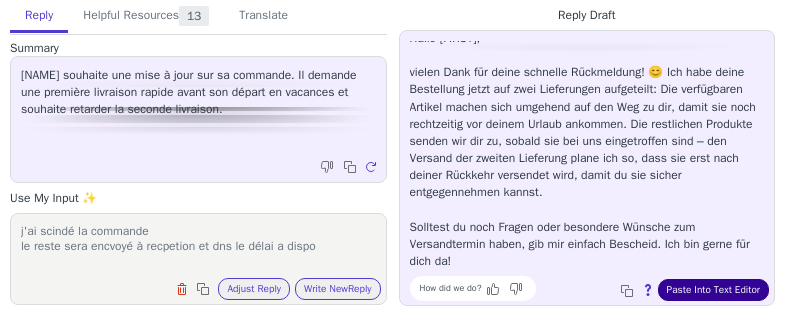 click on "Paste Into Text Editor" at bounding box center [713, 290] 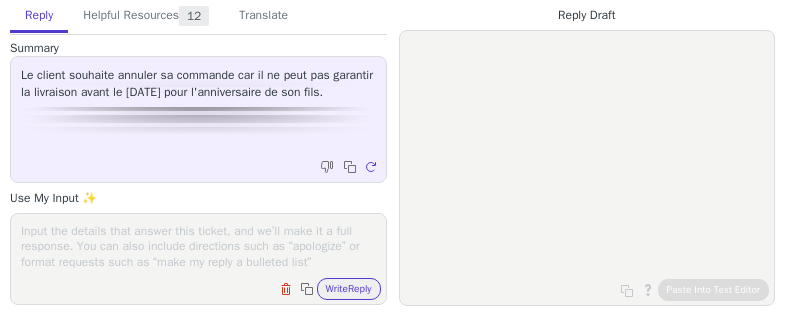 scroll, scrollTop: 0, scrollLeft: 0, axis: both 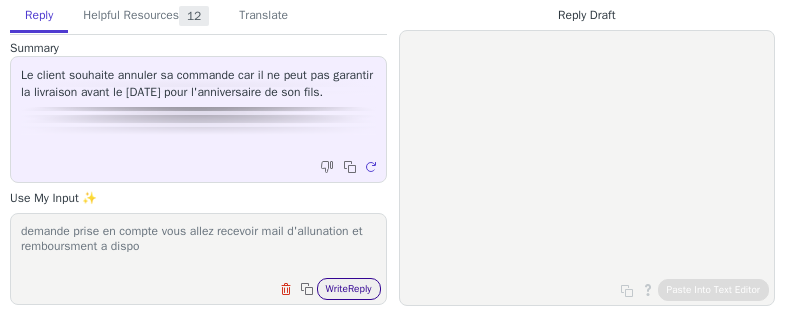 type on "demande prise en compte vous allez recevoir mail d'allunation et remboursment a dispo" 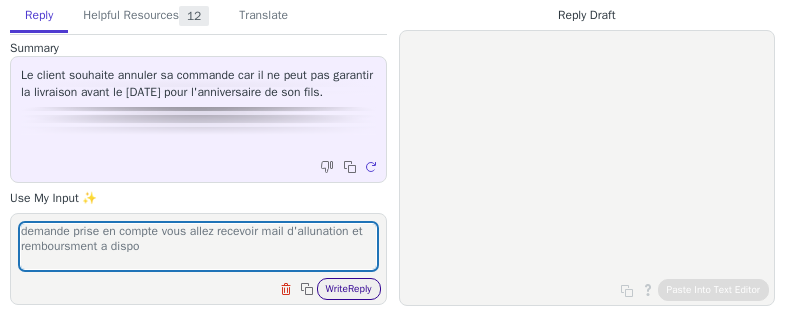 click on "Write  Reply" at bounding box center [349, 289] 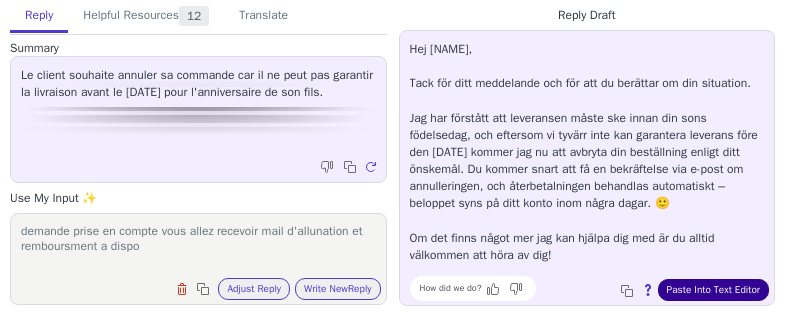 click on "Paste Into Text Editor" at bounding box center [713, 290] 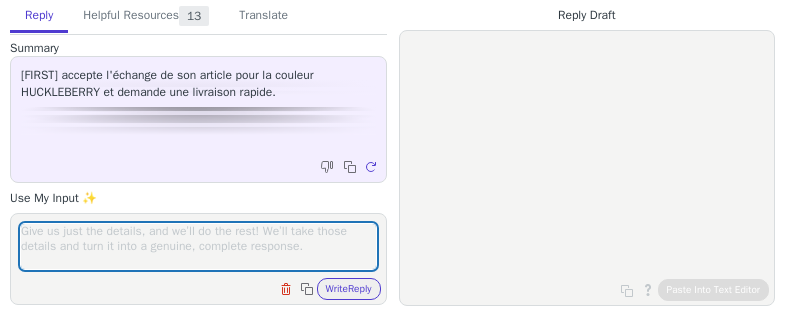 click at bounding box center (198, 246) 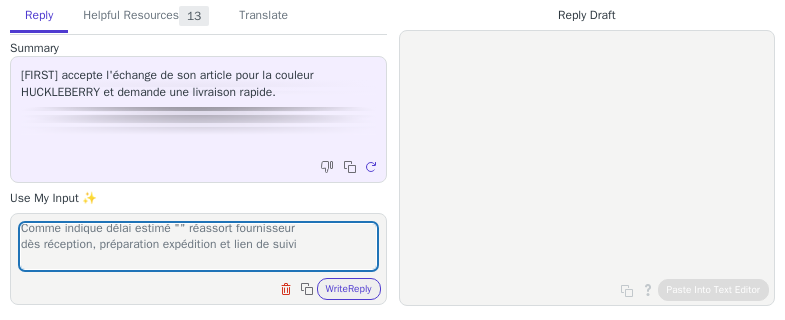 scroll, scrollTop: 0, scrollLeft: 0, axis: both 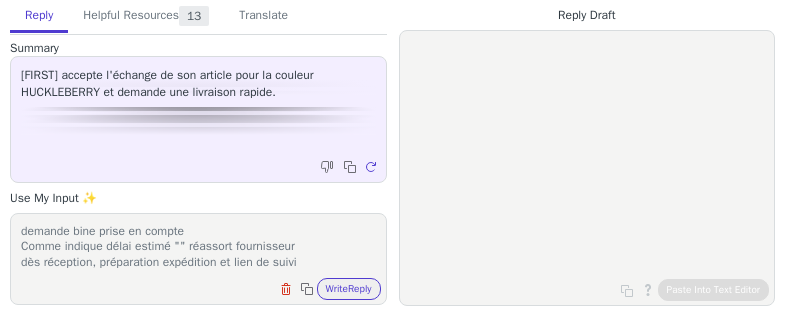 click on "demande bine prise en compte
Comme indique délai estimé "" réassort fournisseur
dès réception, préparation expédition et lien de suivi
a dispo" at bounding box center (198, 246) 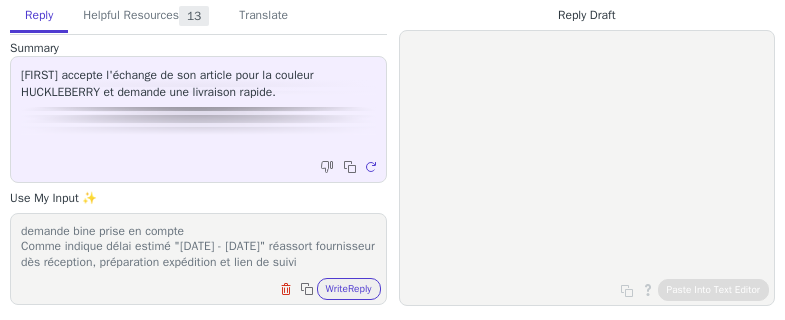 click on "demande bine prise en compte
Comme indique délai estimé "10/07/2025 - 11/07/2025" réassort fournisseur
dès réception, préparation expédition et lien de suivi
a dispo" at bounding box center [198, 246] 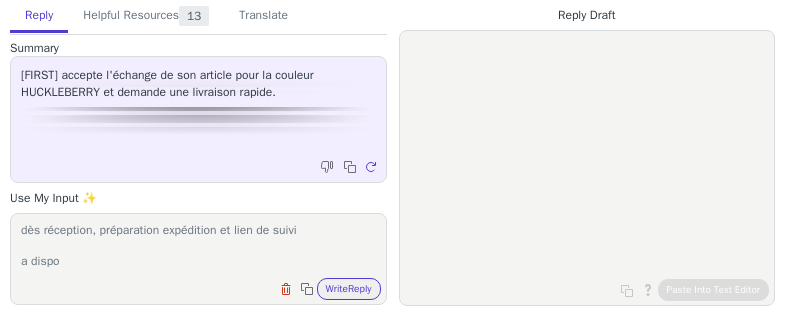 scroll, scrollTop: 47, scrollLeft: 0, axis: vertical 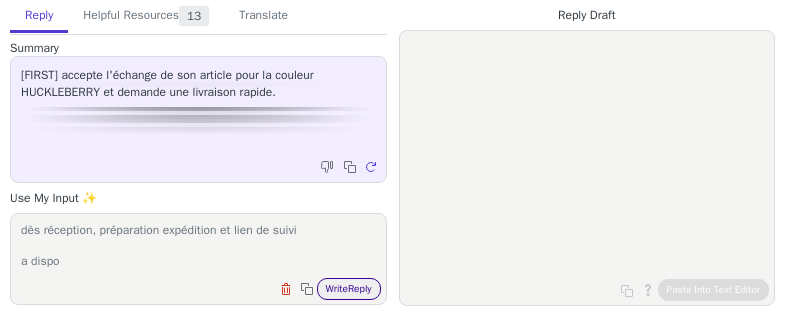 type on "demande bine prise en compte
Comme indique délai estimé "10/07/2025 - 11/07/2025" réassort fournisseur
dès réception, préparation expédition et lien de suivi
a dispo" 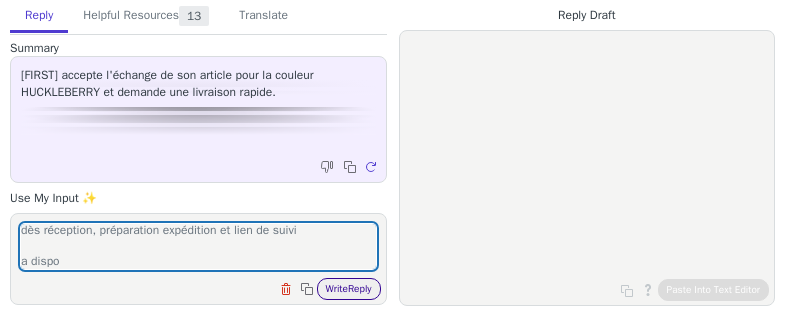 click on "Write  Reply" at bounding box center [349, 289] 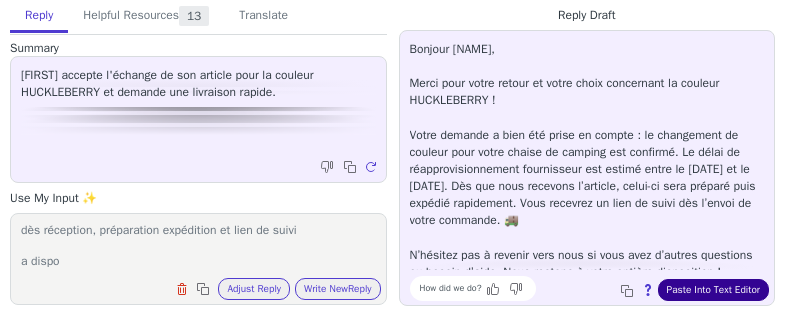 click on "Paste Into Text Editor" at bounding box center [713, 290] 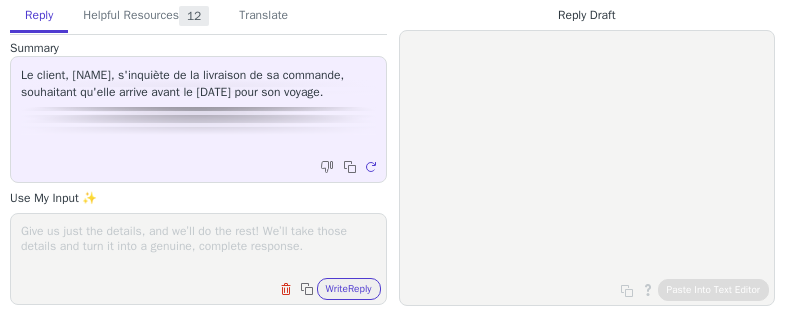 scroll, scrollTop: 0, scrollLeft: 0, axis: both 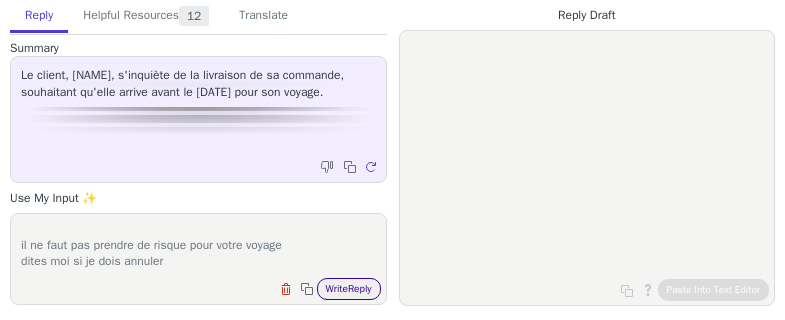 type on "il doit arriver a partir du 31 juillet à notre entrepot et derrière il y a encore le déali d'expédirion
il ne faut pas prendre de risque pour votre voyage
dites moi si je dois annuler" 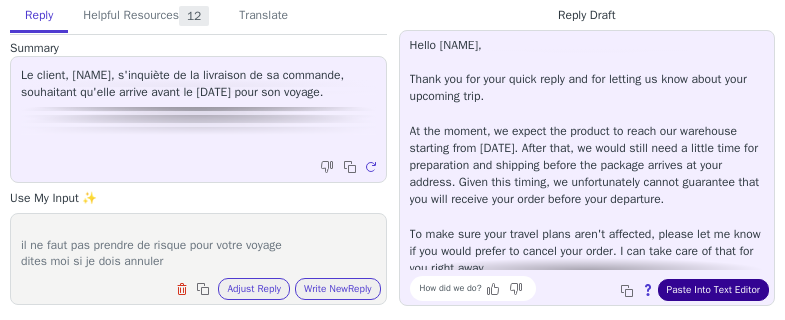 scroll, scrollTop: 0, scrollLeft: 0, axis: both 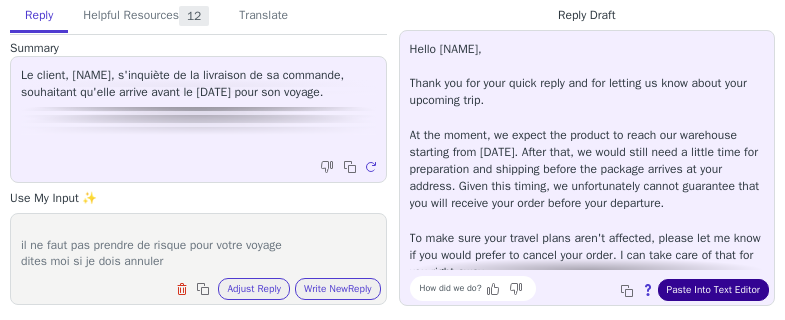 click on "Paste Into Text Editor" at bounding box center [713, 290] 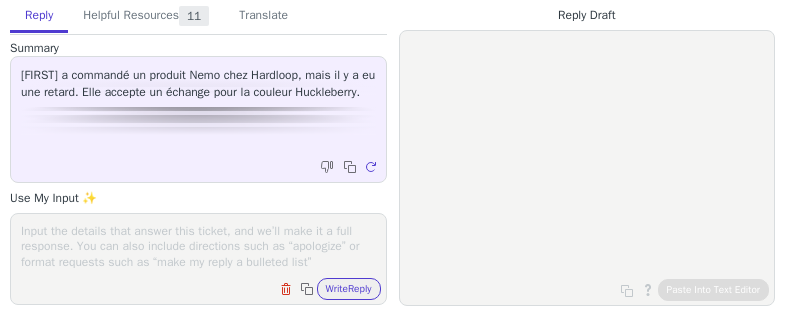 scroll, scrollTop: 0, scrollLeft: 0, axis: both 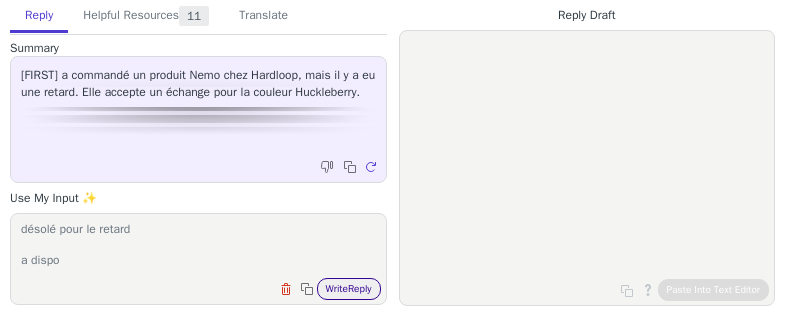 type on "parfait j'i changé
seul truc il faut qu"on la recommande auprès de notre fournisseur
d"élai de 10 jours
désolé pour le retard
a dispo" 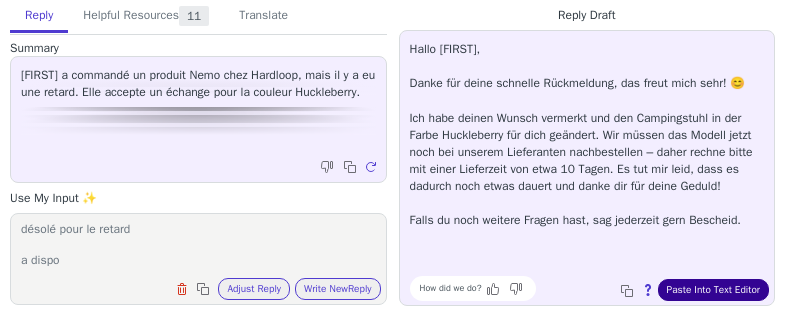 click on "Paste Into Text Editor" at bounding box center (713, 290) 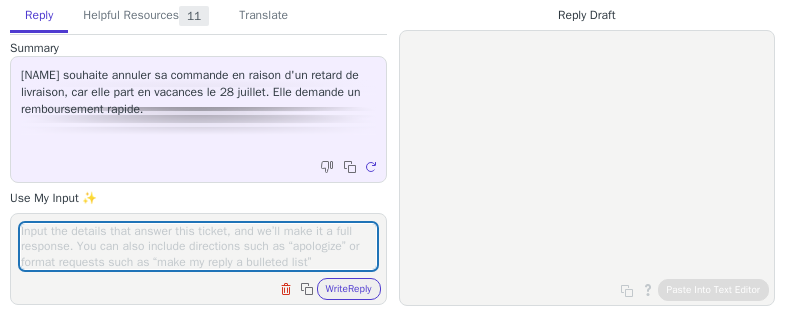 scroll, scrollTop: 0, scrollLeft: 0, axis: both 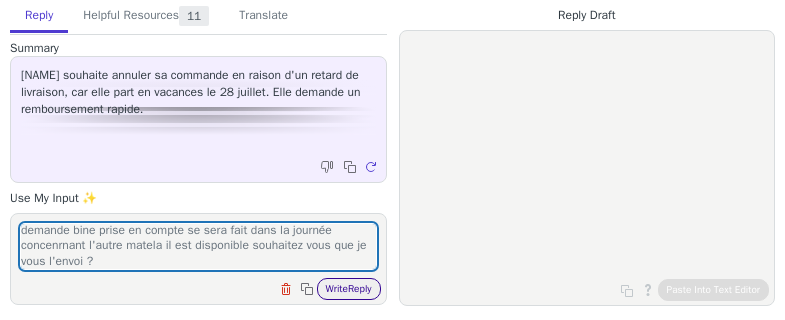 type on "demande bine prise en compte se sera fait dans la journée
concenrnant l'autre matela il est disponible souhaitez vous que je vous l'envoi ?" 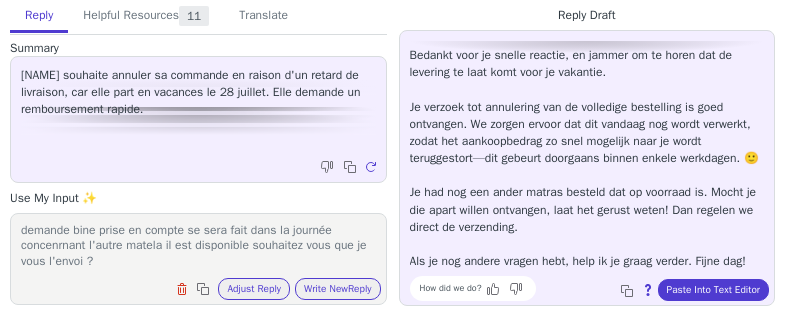 scroll, scrollTop: 62, scrollLeft: 0, axis: vertical 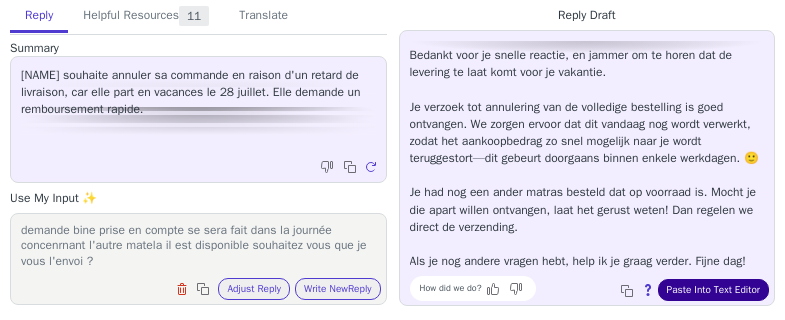 click on "Paste Into Text Editor" at bounding box center [713, 290] 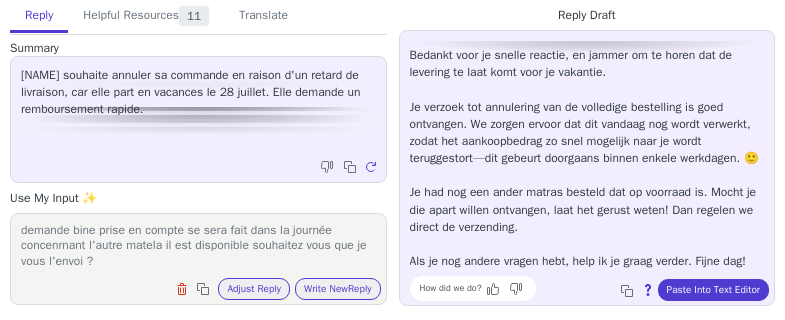 drag, startPoint x: 276, startPoint y: 14, endPoint x: 234, endPoint y: 90, distance: 86.833176 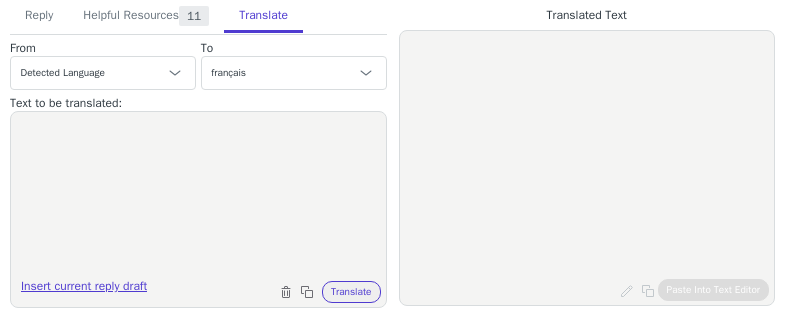 click on "Insert current reply draft" at bounding box center (84, 290) 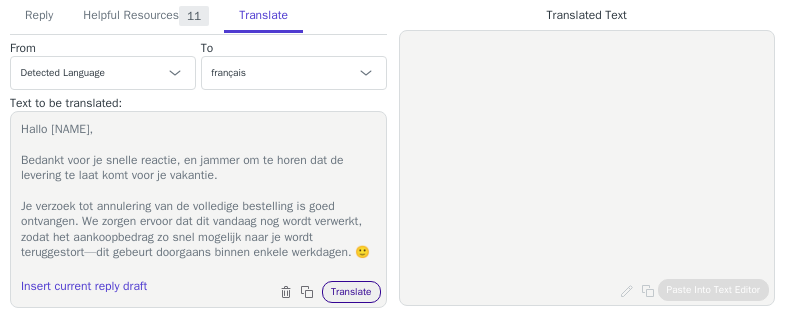 click on "Translate" at bounding box center [351, 292] 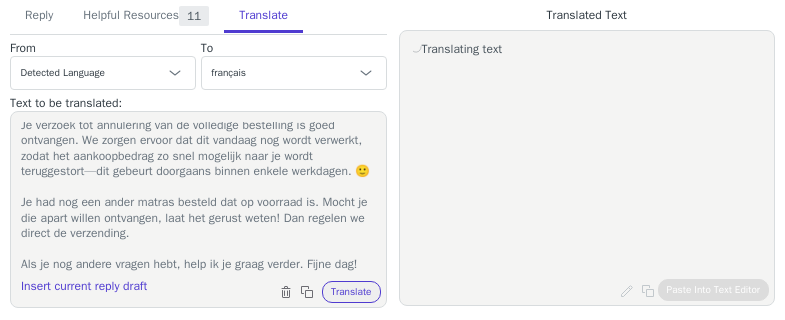 scroll, scrollTop: 112, scrollLeft: 0, axis: vertical 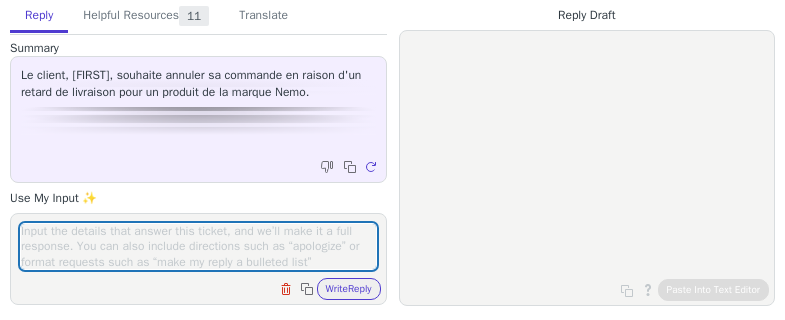 click at bounding box center [198, 246] 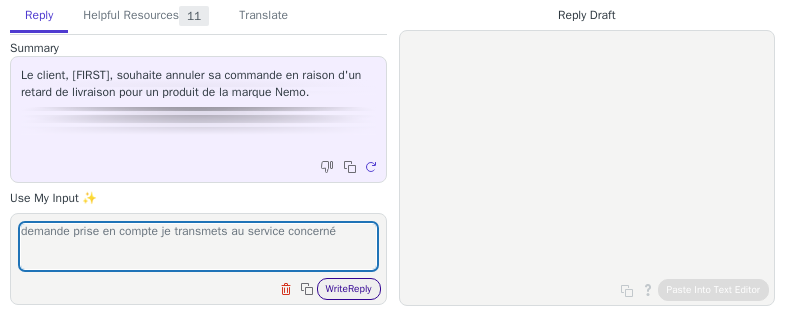 type on "demande prise en compte je transmets au service concerné" 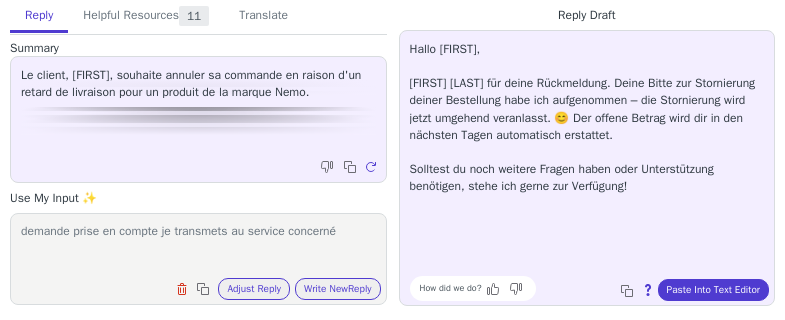 click on "Hallo Bernd, vielen Dank für deine Rückmeldung. Deine Bitte zur Stornierung deiner Bestellung habe ich aufgenommen – die Stornierung wird jetzt umgehend veranlasst. 😊 Der offene Betrag wird dir in den nächsten Tagen automatisch erstattet. Solltest du noch weitere Fragen haben oder Unterstützung benötigen, stehe ich gerne zur Verfügung! How did we do?   Copy to clipboard About this reply Paste Into Text Editor" at bounding box center [587, 168] 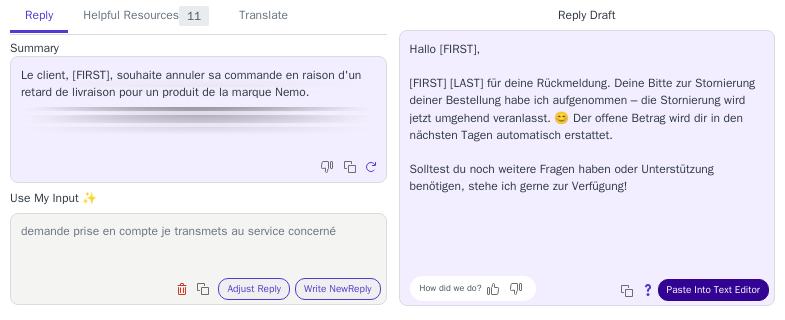 click on "Paste Into Text Editor" at bounding box center (713, 290) 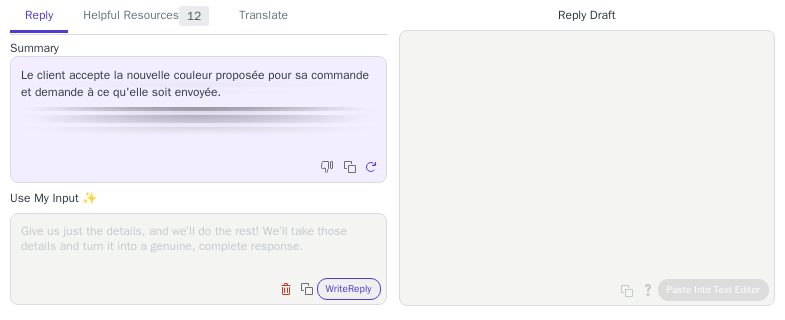 scroll, scrollTop: 0, scrollLeft: 0, axis: both 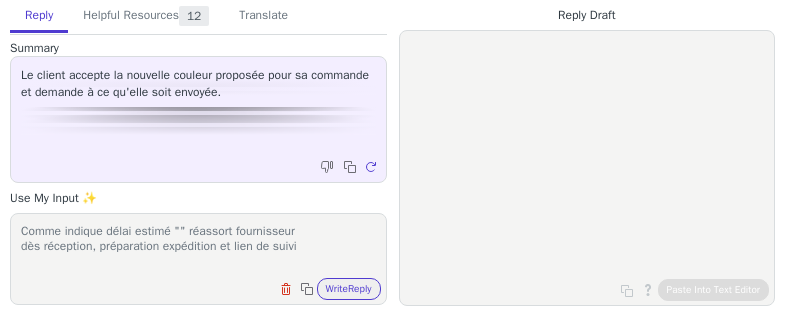 click on "Comme indique délai estimé "" réassort fournisseur
dès réception, préparation expédition et lien de suivi
a dispo" at bounding box center (198, 246) 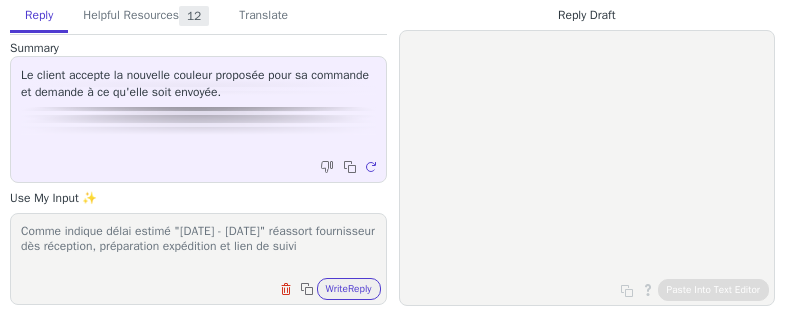 click on "Comme indique délai estimé "19/07/2025 - 21/07/2025" réassort fournisseur
dès réception, préparation expédition et lien de suivi
a dispo" at bounding box center [198, 246] 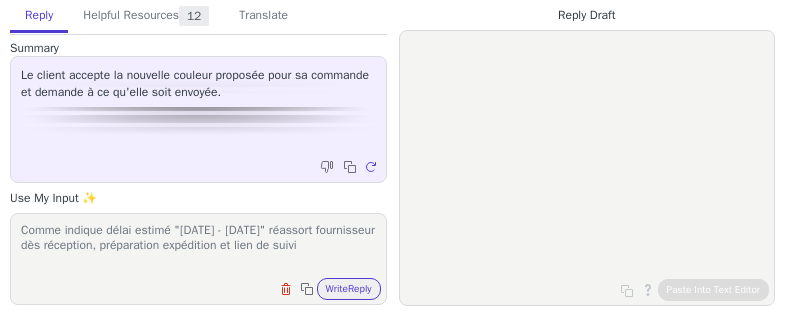click on "Comme indique délai estimé "19/07/2025 - 21/07/2025" réassort fournisseur
dès réception, préparation expédition et lien de suivi
a dispo" at bounding box center [198, 246] 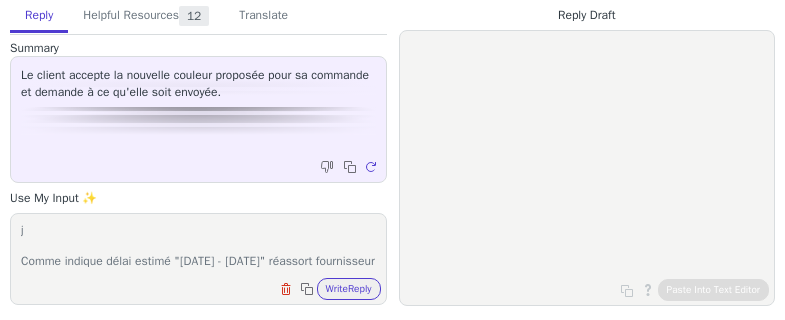 scroll, scrollTop: 0, scrollLeft: 0, axis: both 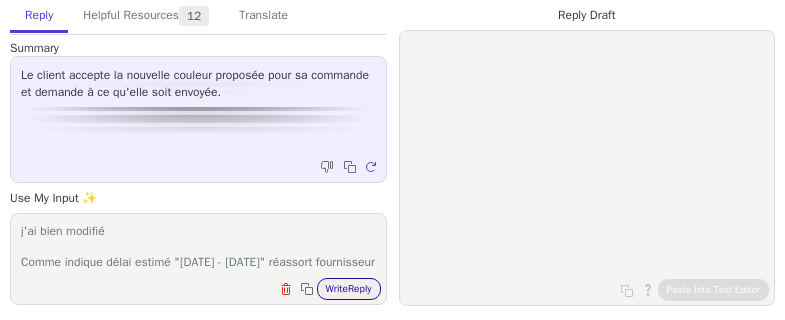 type on "j'ai bien modifié
Comme indique délai estimé "19/07/2025 - 21/07/2025" réassort fournisseur
dès réception, préparation expédition et lien de suivi
a dispo" 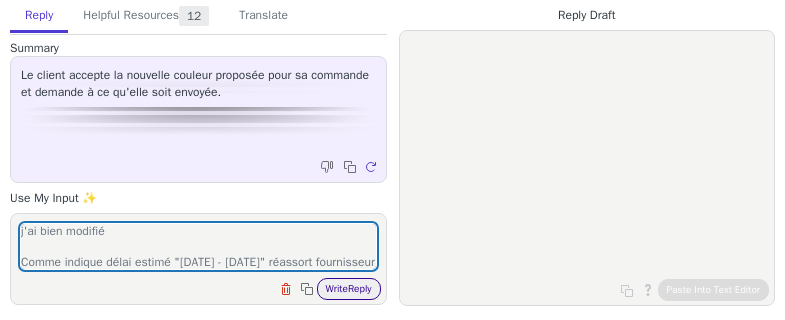 click on "Write  Reply" at bounding box center [349, 289] 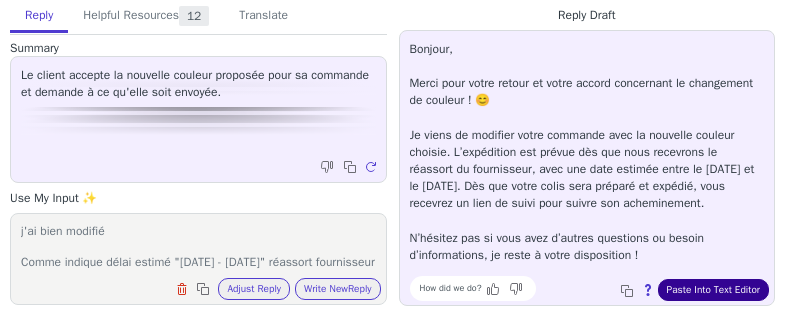 click on "Paste Into Text Editor" at bounding box center [713, 290] 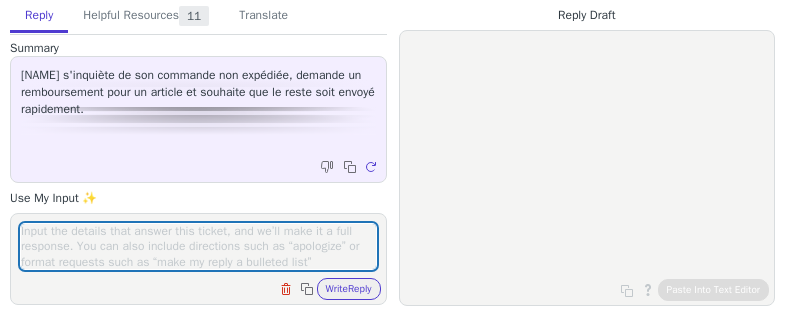scroll, scrollTop: 0, scrollLeft: 0, axis: both 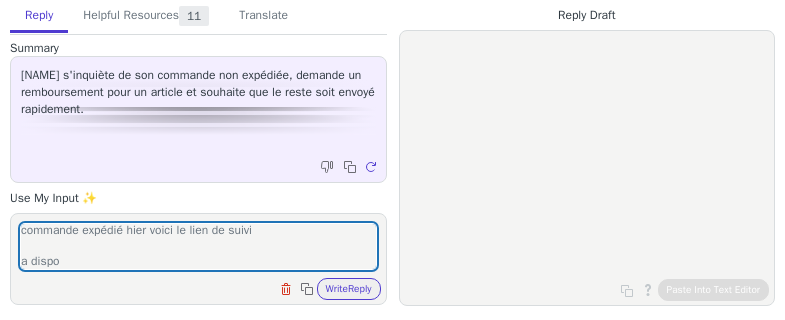 click on "commande expédié hier voici le lien de suivi
a dispo" at bounding box center [198, 246] 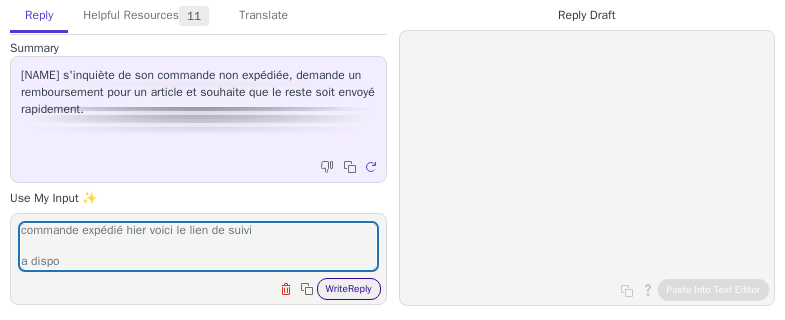 type on "commande expédié hier voici le lien de suivi
a dispo" 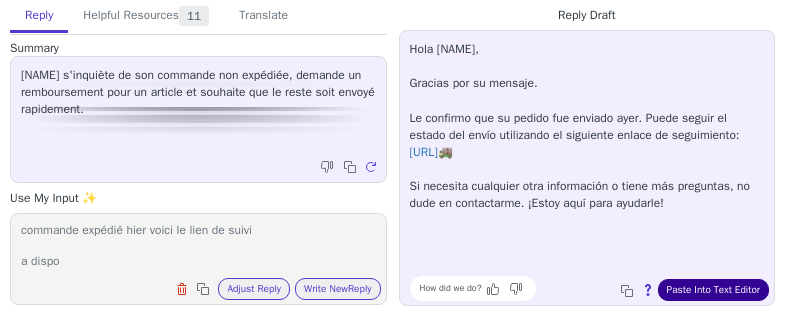 click on "Paste Into Text Editor" at bounding box center [713, 290] 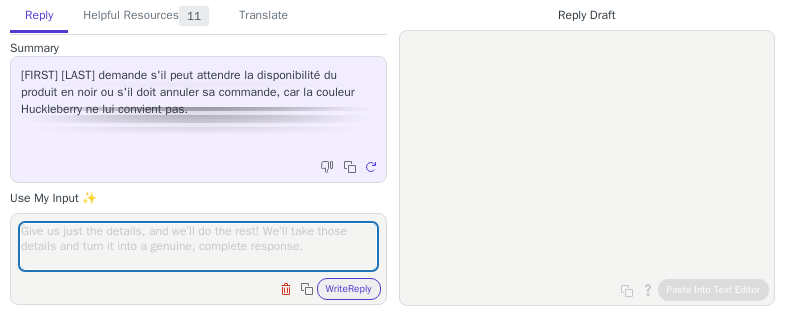 scroll, scrollTop: 0, scrollLeft: 0, axis: both 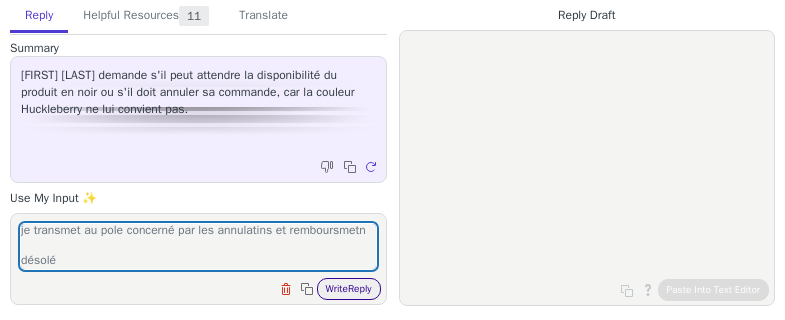 drag, startPoint x: 336, startPoint y: 266, endPoint x: 339, endPoint y: 277, distance: 11.401754 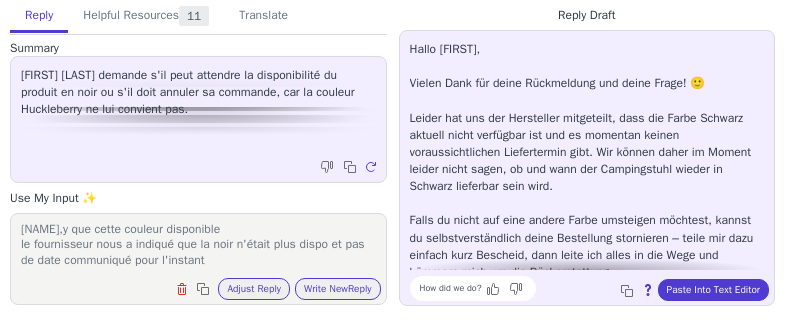 scroll, scrollTop: 0, scrollLeft: 0, axis: both 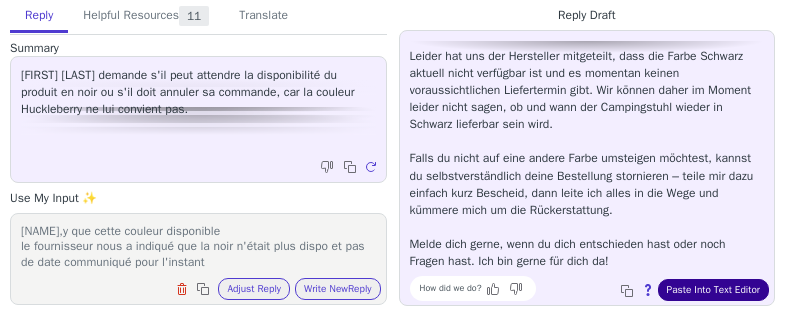 click on "Paste Into Text Editor" at bounding box center [713, 290] 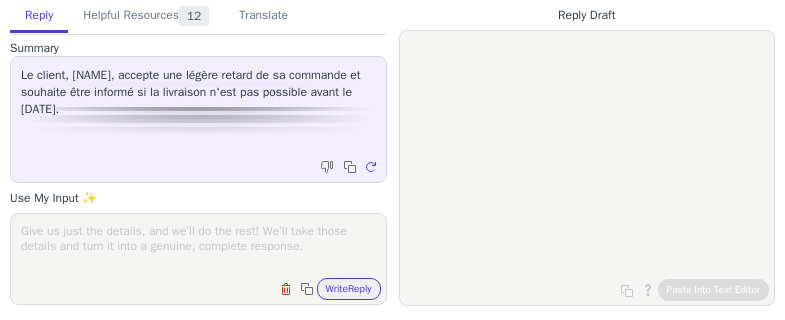 scroll, scrollTop: 0, scrollLeft: 0, axis: both 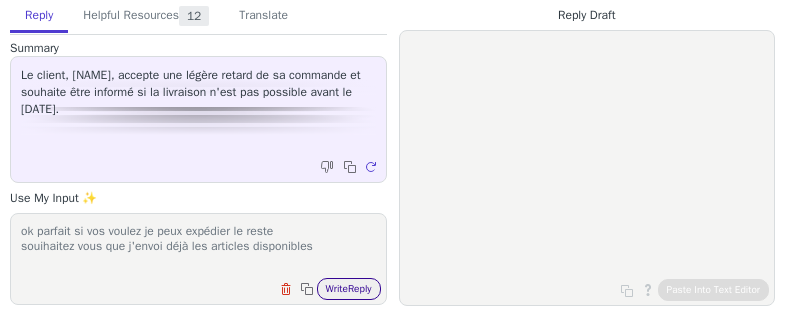 type on "ok parfait si vos voulez je peux expédier le reste
souihaitez vous que j'envoi déjà les articles disponibles" 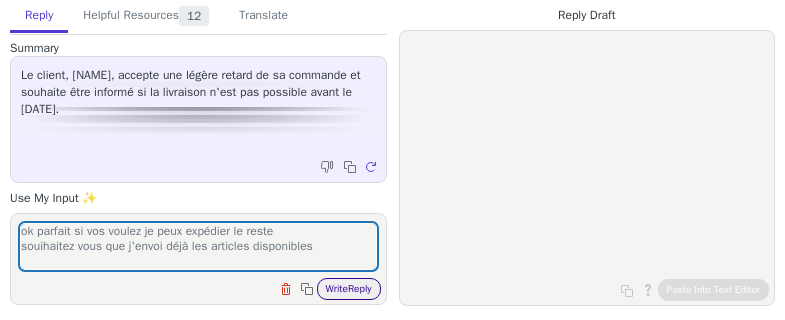 click on "Write  Reply" at bounding box center (349, 289) 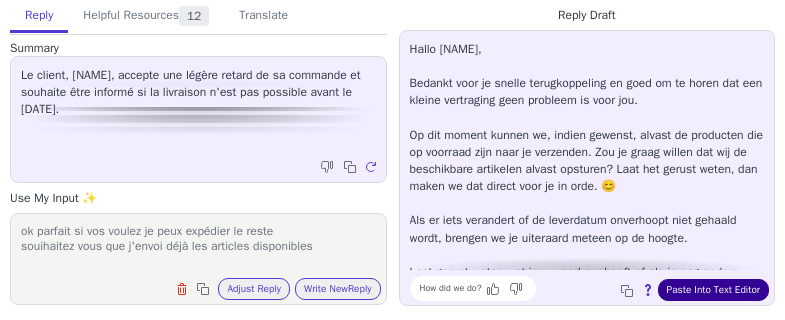 click on "Paste Into Text Editor" at bounding box center [713, 290] 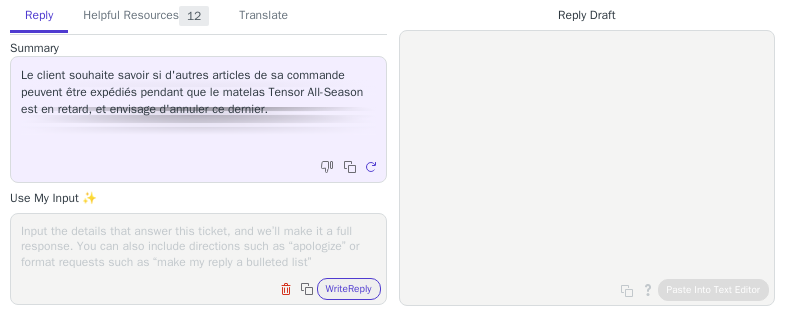 scroll, scrollTop: 0, scrollLeft: 0, axis: both 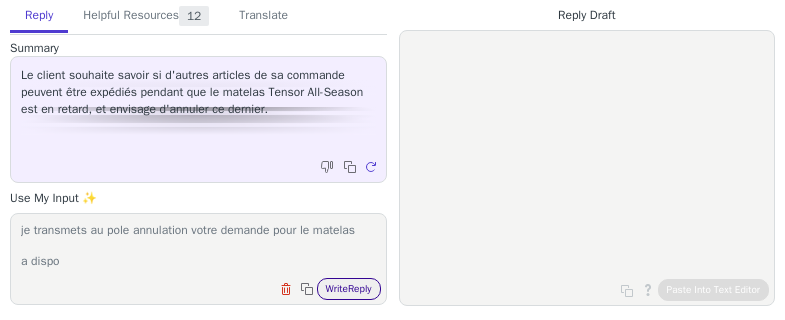 type on "les autres articles eront expédiés ajd vous recevrez lien de suiiv
je transmets au pole annulation votre demande pour le matelas
a dispo" 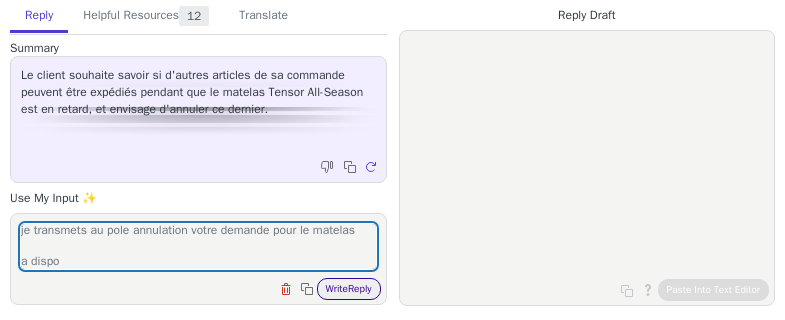 click on "Write  Reply" at bounding box center [349, 289] 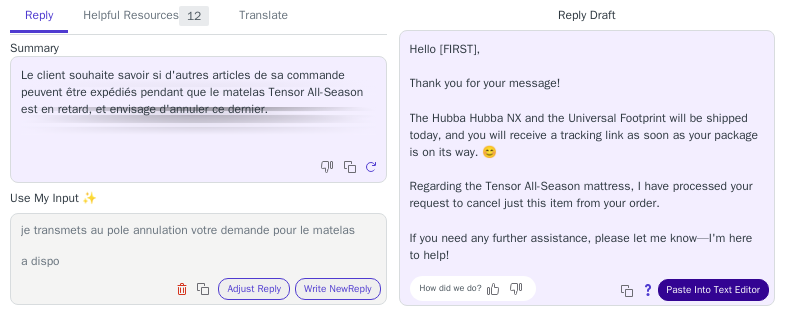 click on "Paste Into Text Editor" at bounding box center [713, 290] 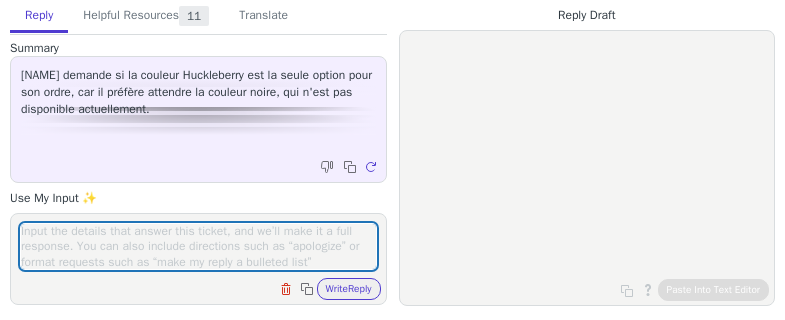 scroll, scrollTop: 0, scrollLeft: 0, axis: both 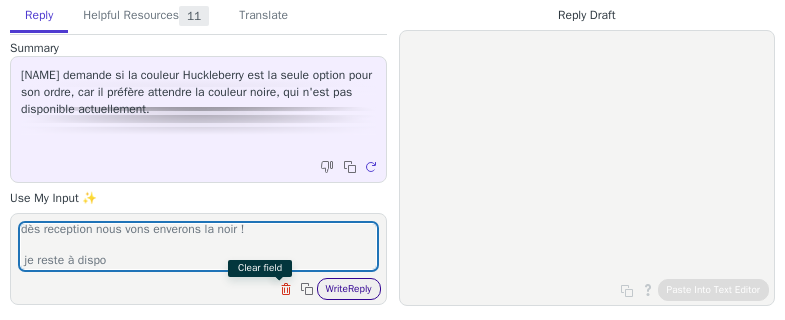 type on "bonne nouvelle
le fournisseur nous a indiqué en avoir 3 modèle retant pour hardloop
dès reception nous vons enverons la noir !
je reste à dispo" 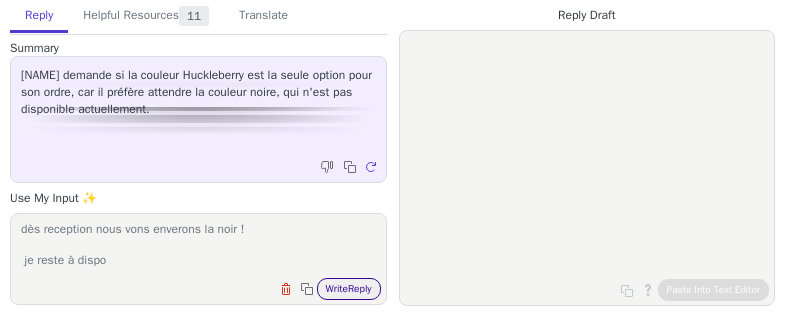 click on "Write  Reply" at bounding box center (349, 289) 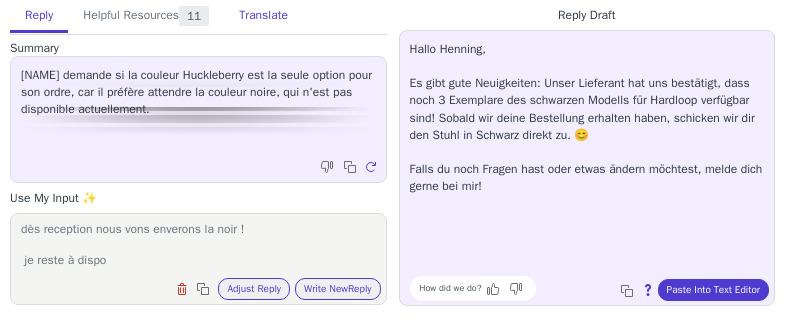 click on "Translate" at bounding box center (263, 16) 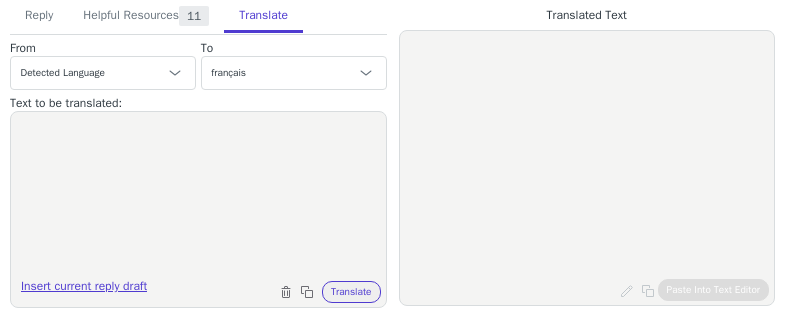 click on "Insert current reply draft" at bounding box center (84, 290) 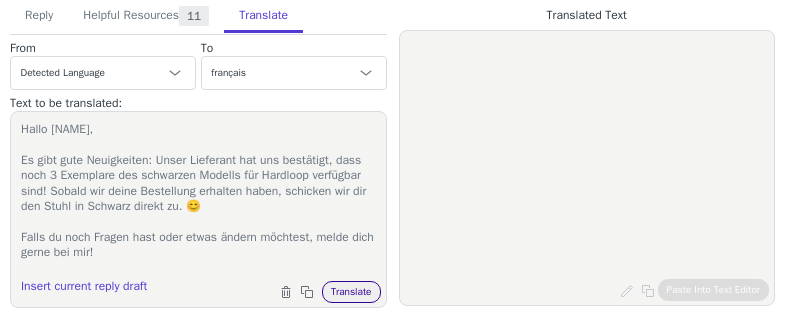 click on "Translate" at bounding box center (351, 292) 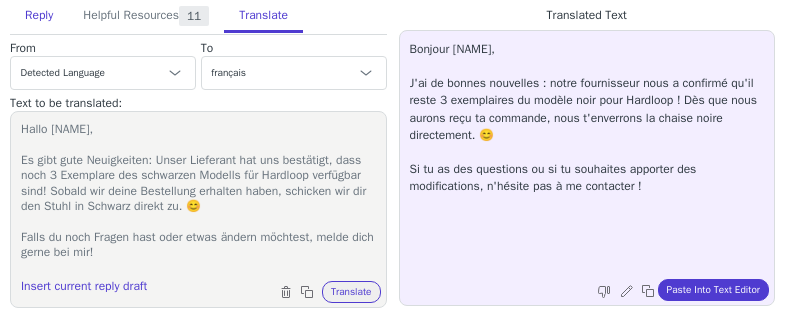 click on "Reply" at bounding box center [39, 16] 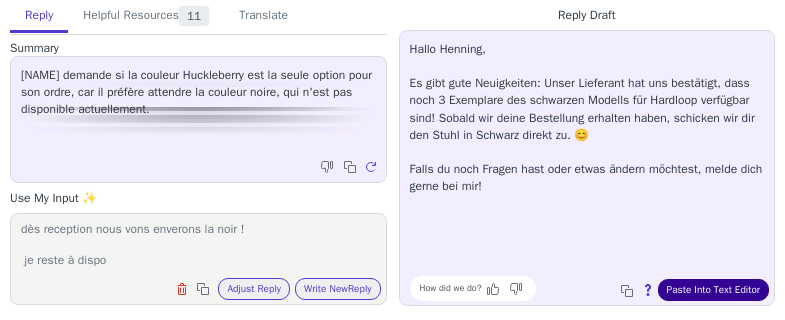 click on "Paste Into Text Editor" at bounding box center (713, 290) 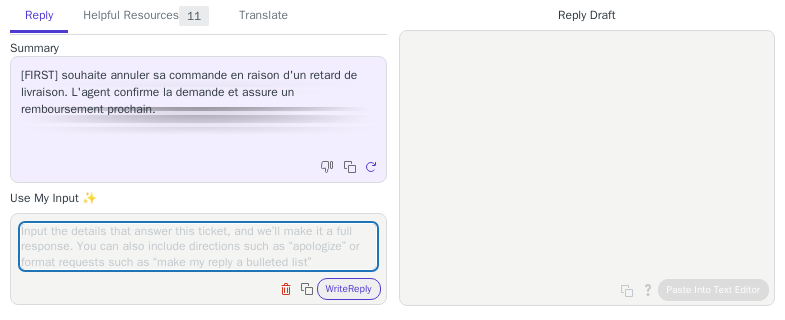 scroll, scrollTop: 0, scrollLeft: 0, axis: both 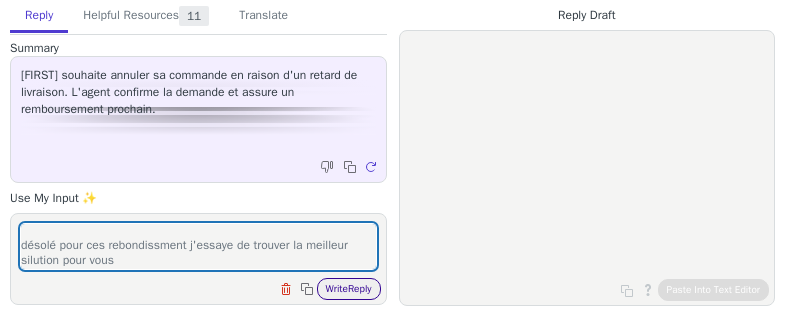 type on "la marque nous a informé que 2 chaises étaient dispo et il nous les ont déjà envoyés nous devrions les recevoir sous peu
souhaitez vous maintenir la commande
désolé pour ces rebondissment j'essaye de trouver la meilleur silution pour vous" 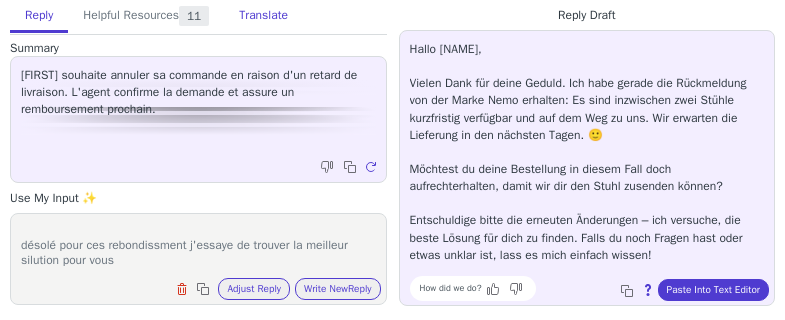 click on "Translate" at bounding box center (263, 16) 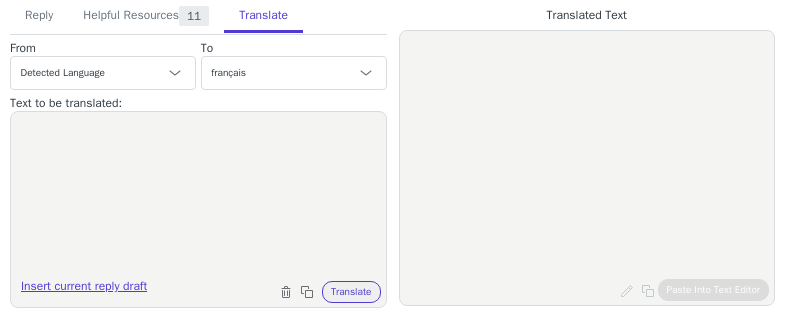 drag, startPoint x: 100, startPoint y: 275, endPoint x: 112, endPoint y: 279, distance: 12.649111 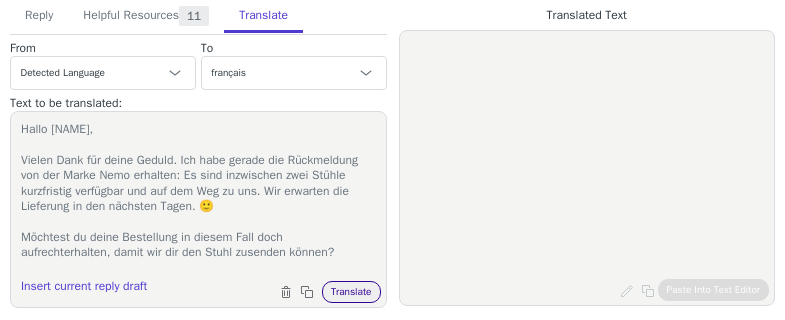 click on "Translate" at bounding box center (351, 292) 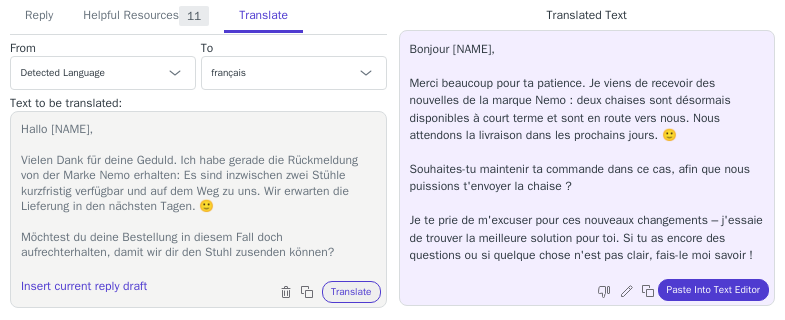 drag, startPoint x: 52, startPoint y: 21, endPoint x: 436, endPoint y: 187, distance: 418.34436 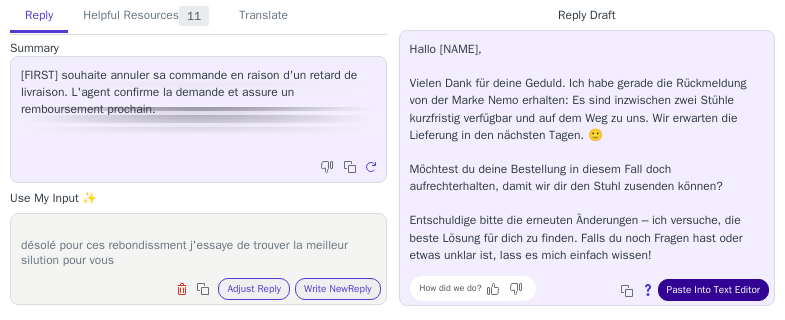 click on "Paste Into Text Editor" at bounding box center [713, 290] 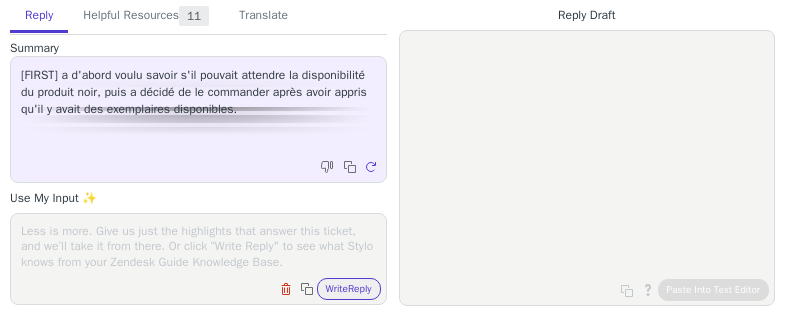 scroll, scrollTop: 0, scrollLeft: 0, axis: both 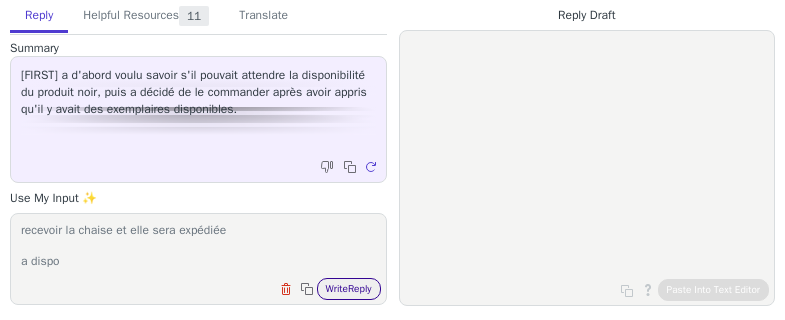 type on "non c'est tout bon la commande est maintenue et on attend de recevoir la chaise et elle sera expédiée
a dispo" 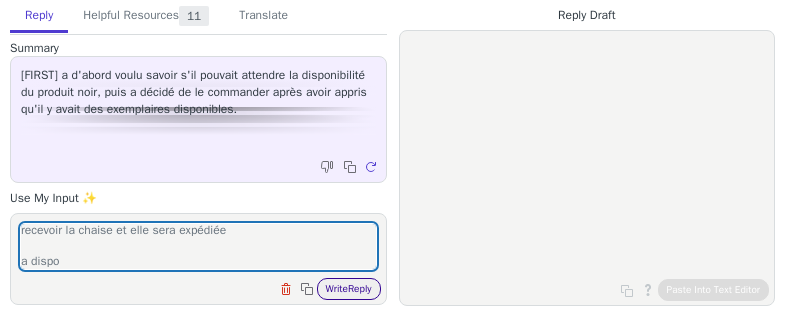 click on "Write  Reply" at bounding box center [349, 289] 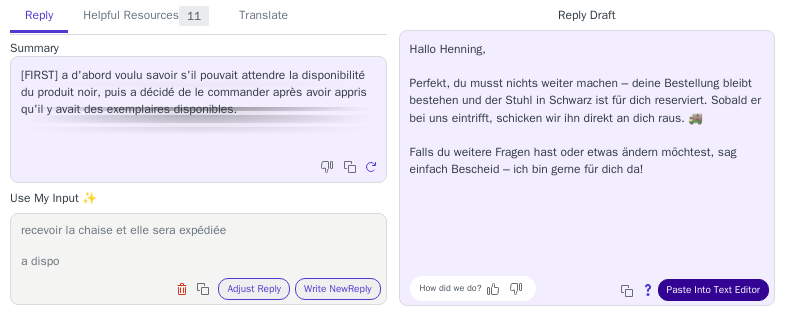 click on "Paste Into Text Editor" at bounding box center [713, 290] 